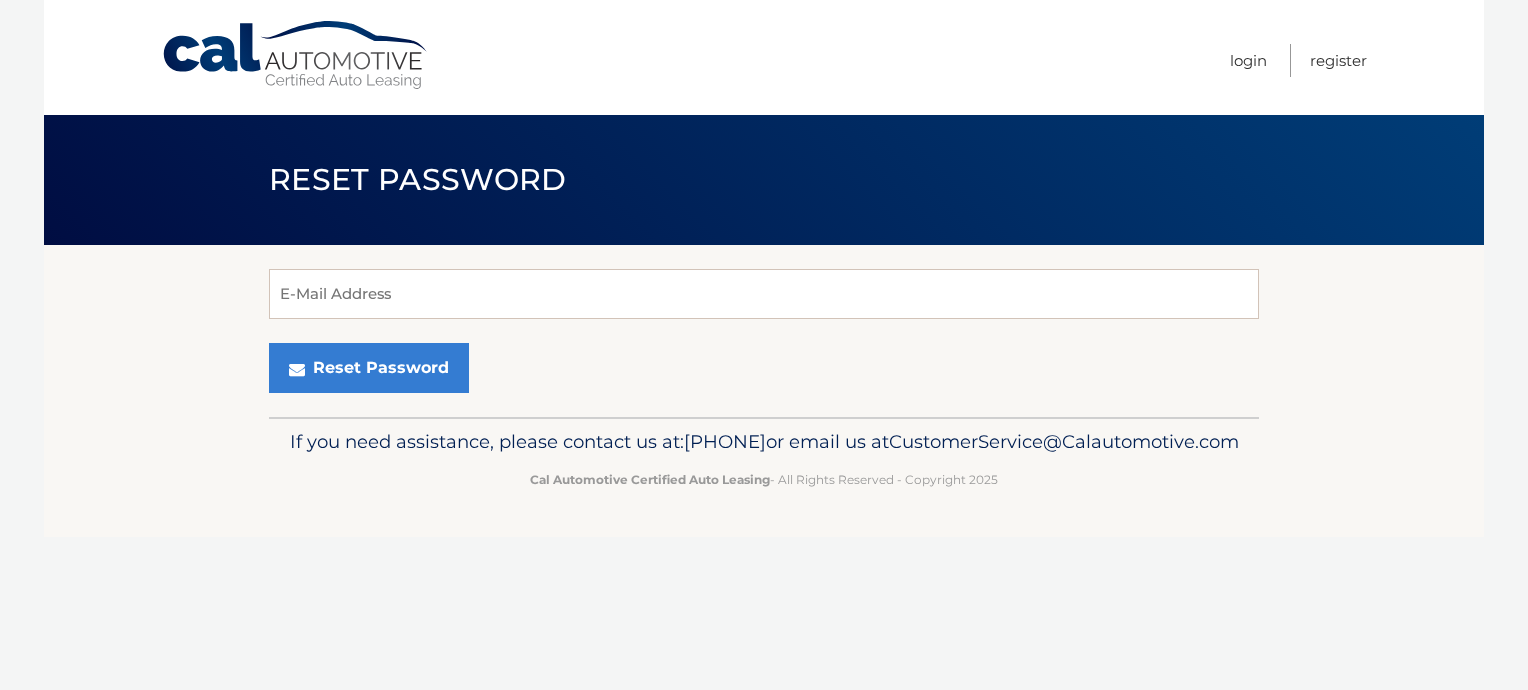 scroll, scrollTop: 0, scrollLeft: 0, axis: both 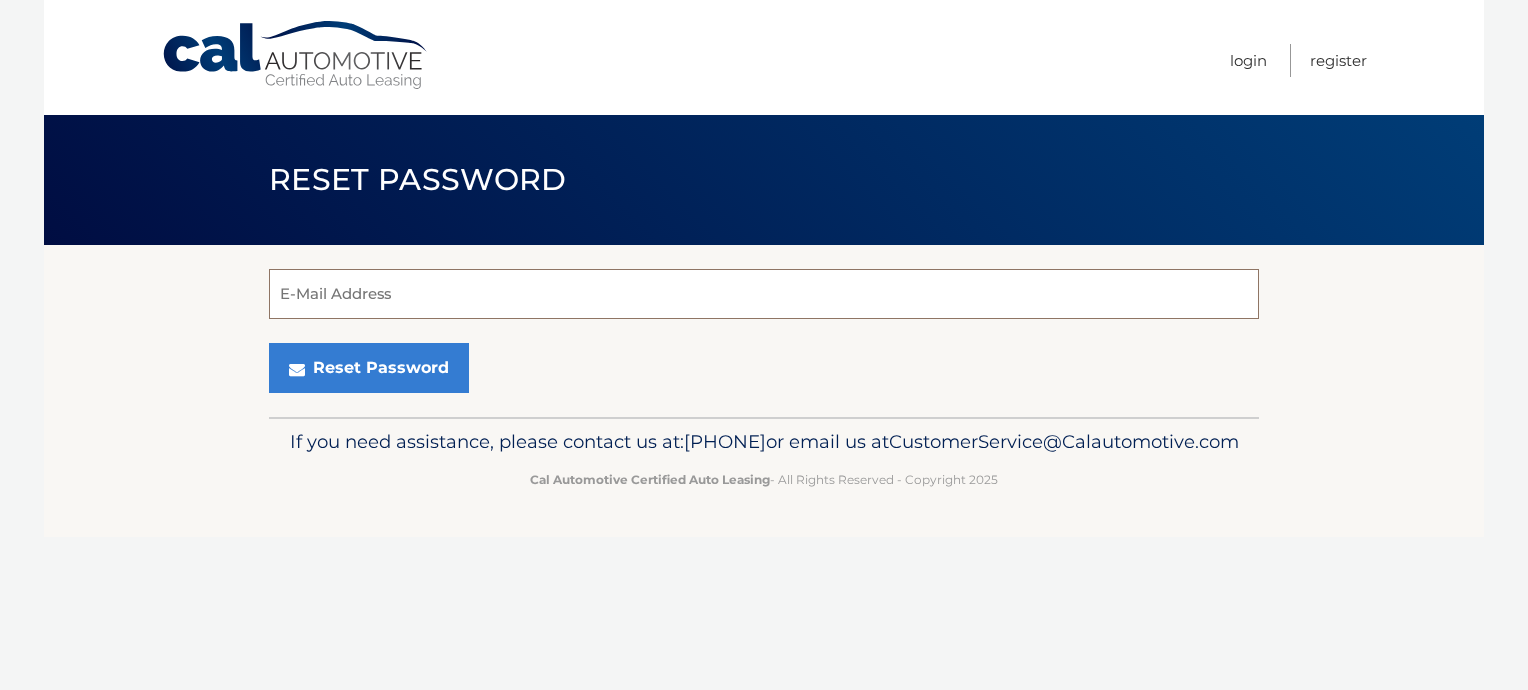 click on "E-Mail Address" at bounding box center [764, 294] 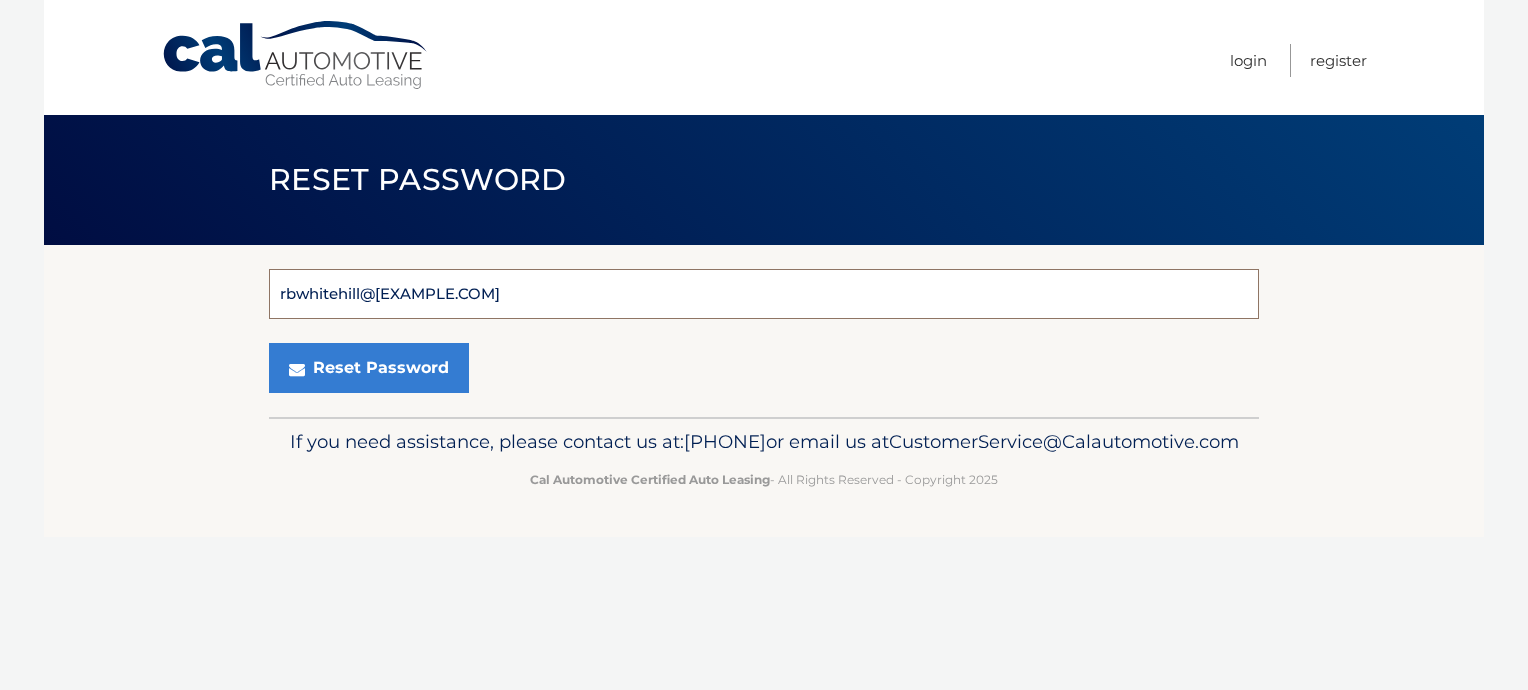 type on "rbw@calaverasmedia.com" 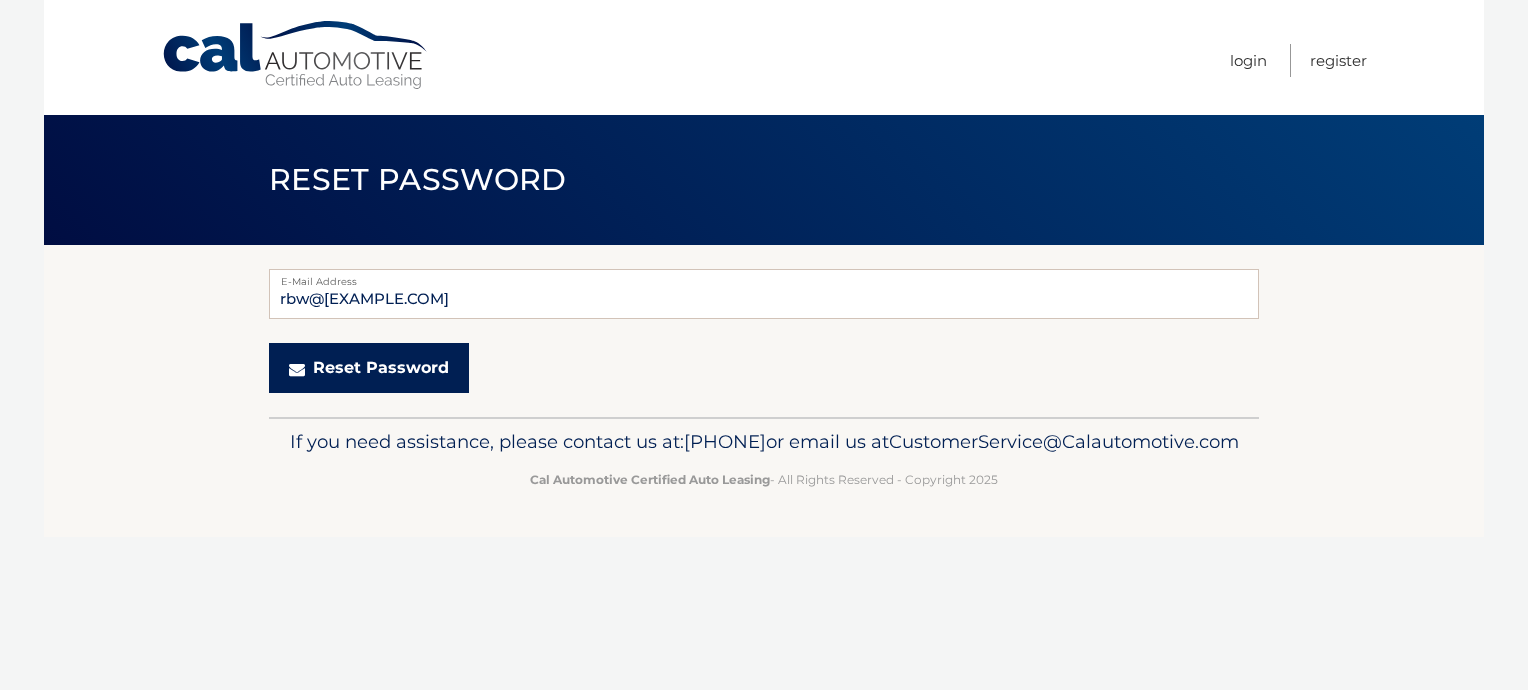 click on "Reset Password" at bounding box center (369, 368) 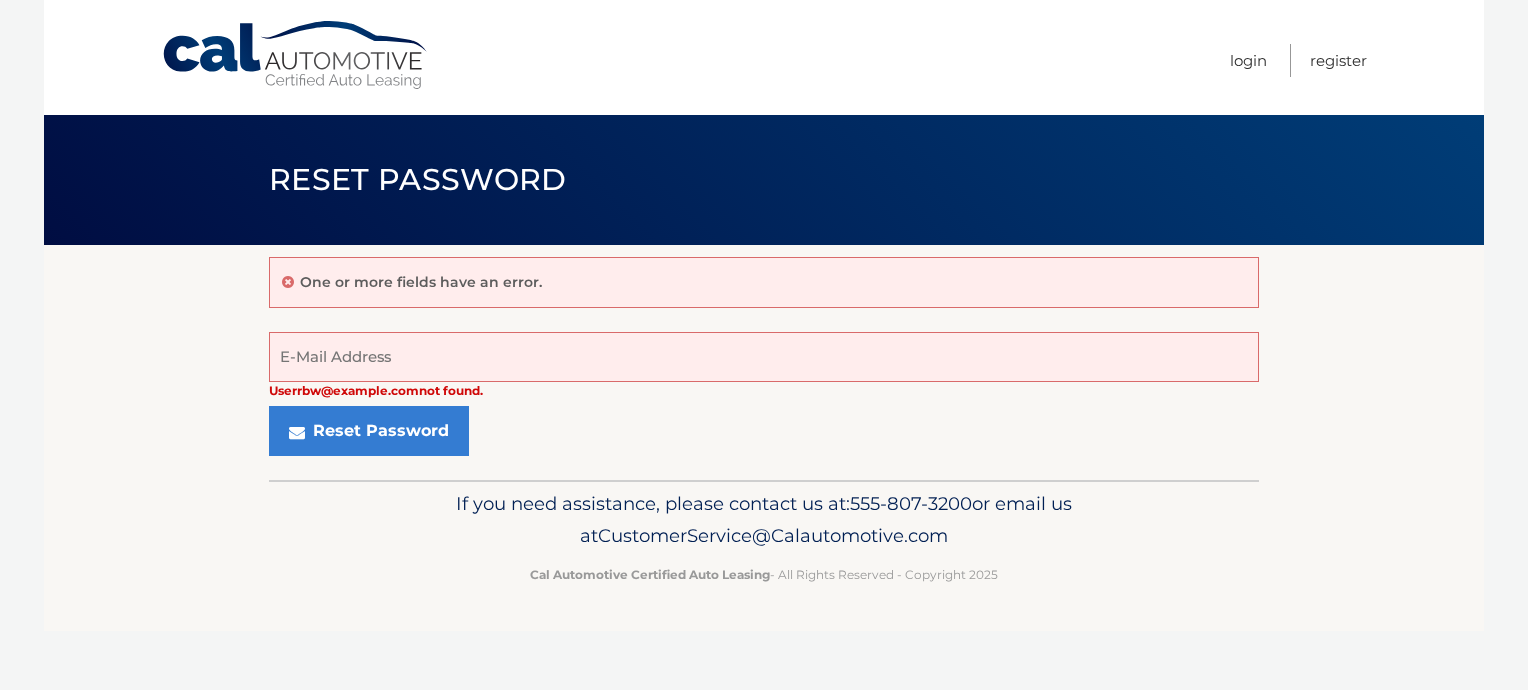scroll, scrollTop: 0, scrollLeft: 0, axis: both 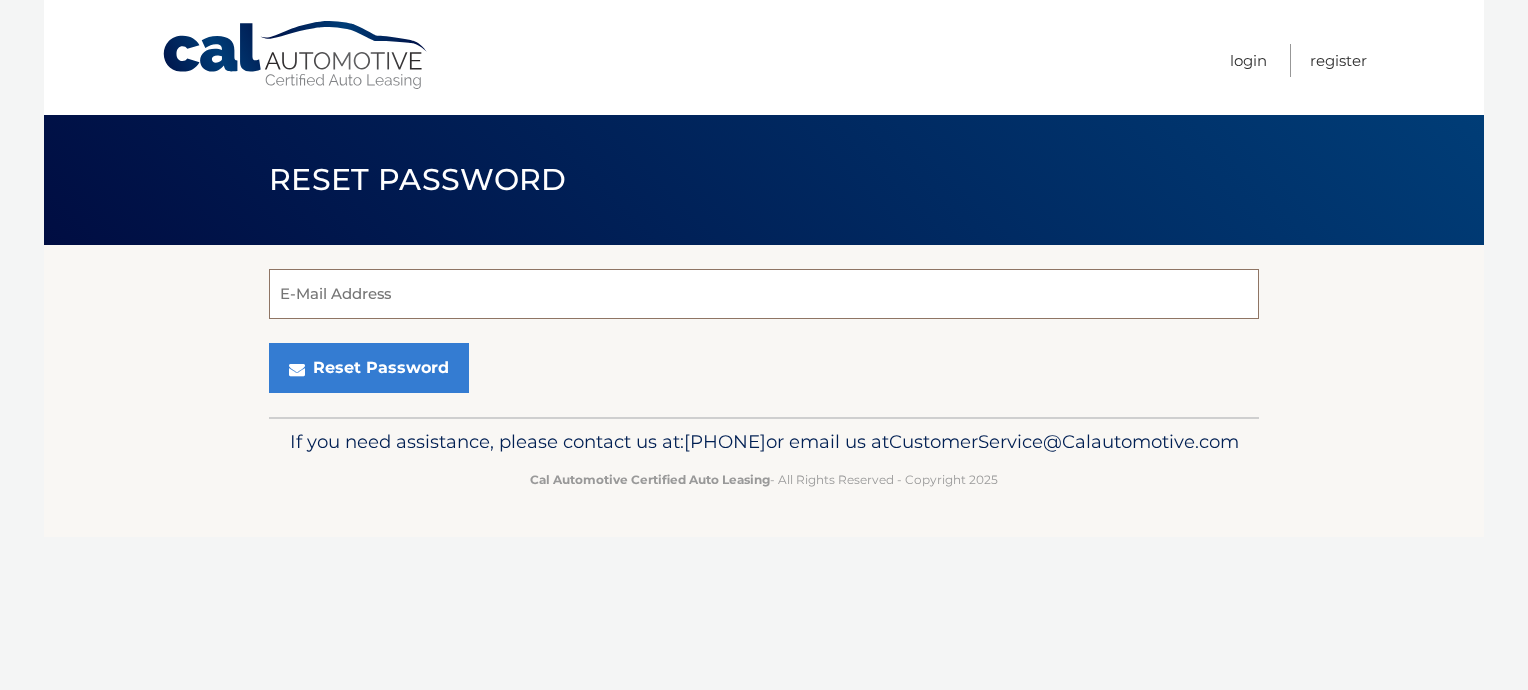 click on "E-Mail Address" at bounding box center (764, 294) 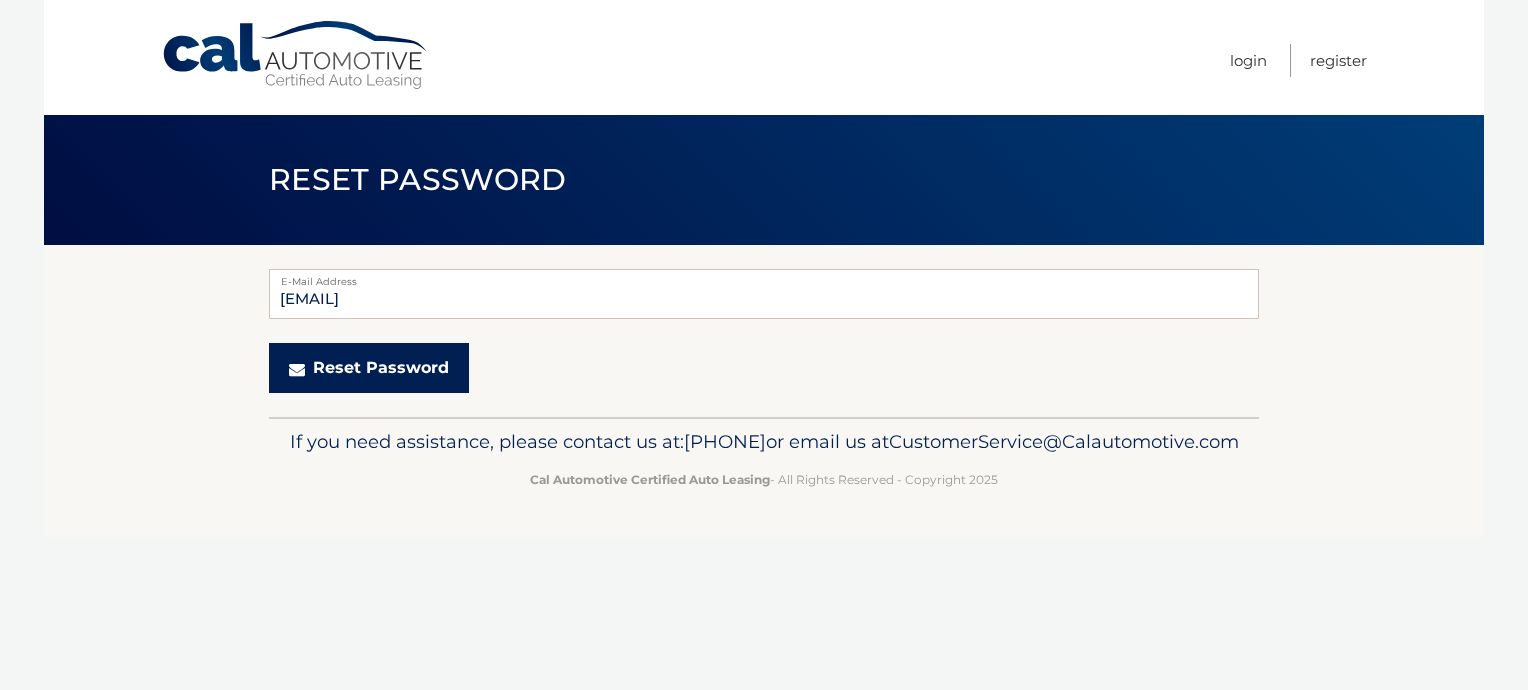 click on "Reset Password" at bounding box center (369, 368) 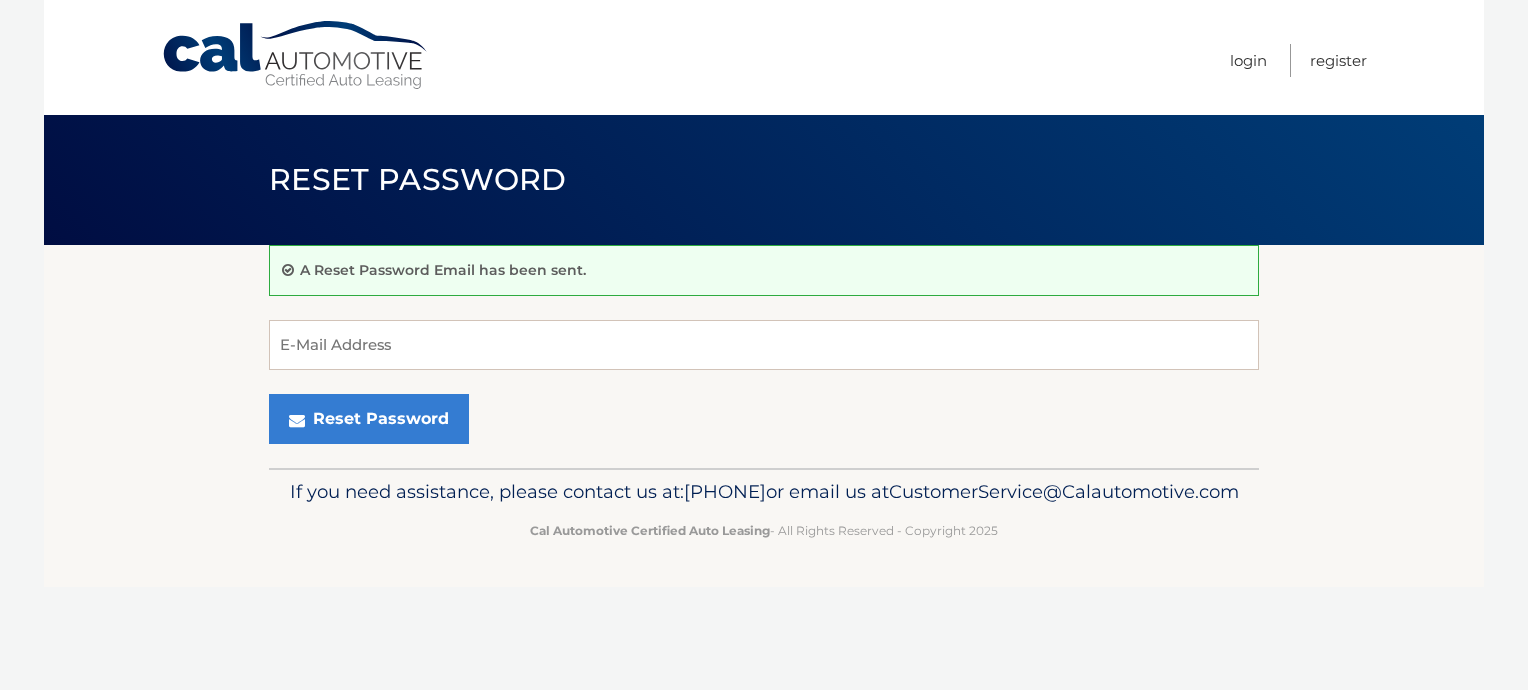 scroll, scrollTop: 0, scrollLeft: 0, axis: both 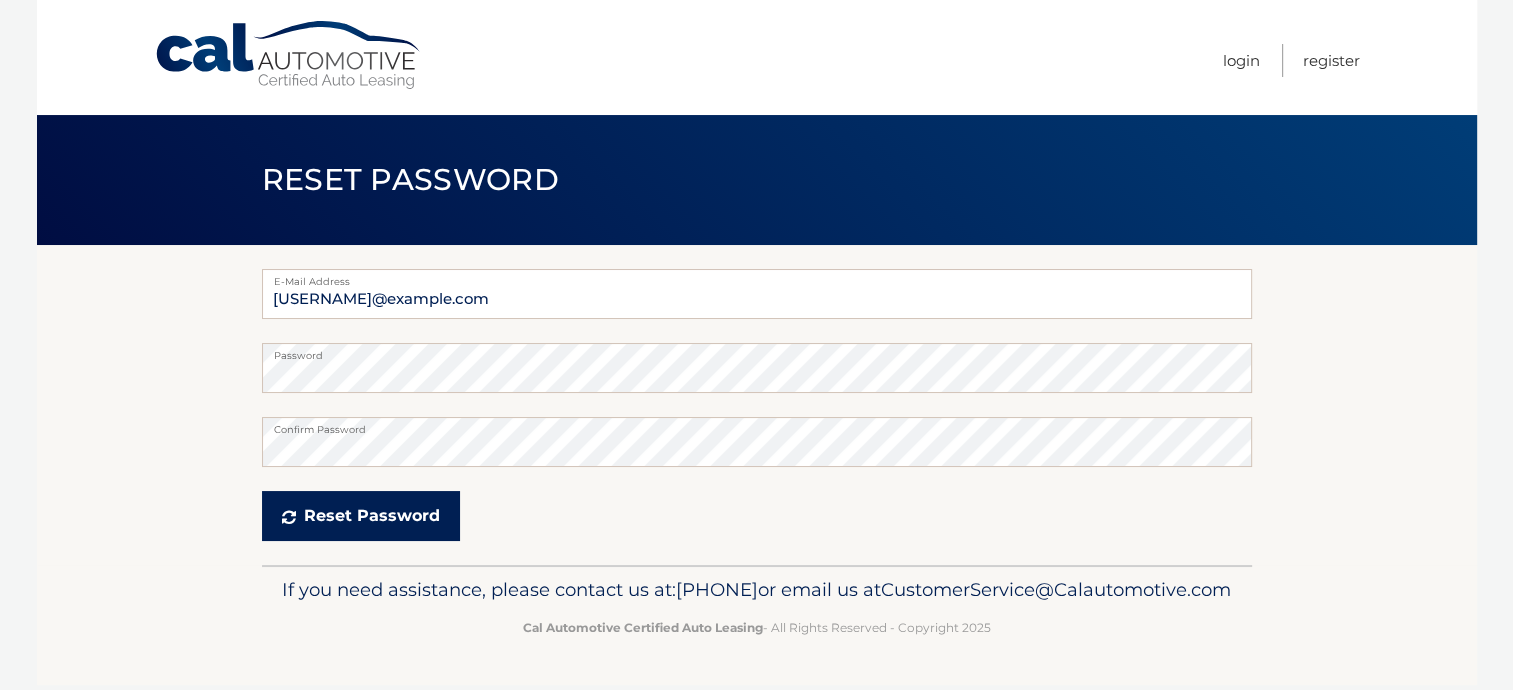 click on "Reset Password" at bounding box center (361, 516) 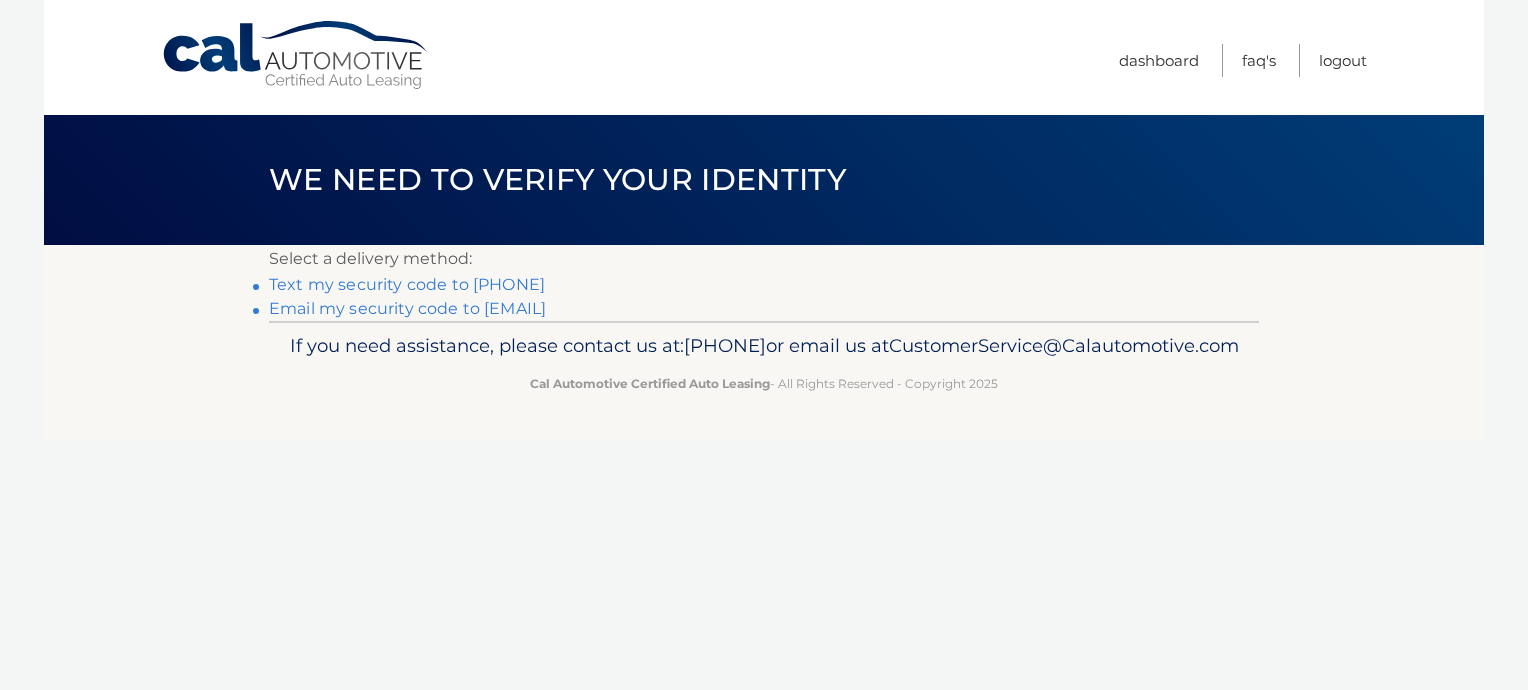 scroll, scrollTop: 0, scrollLeft: 0, axis: both 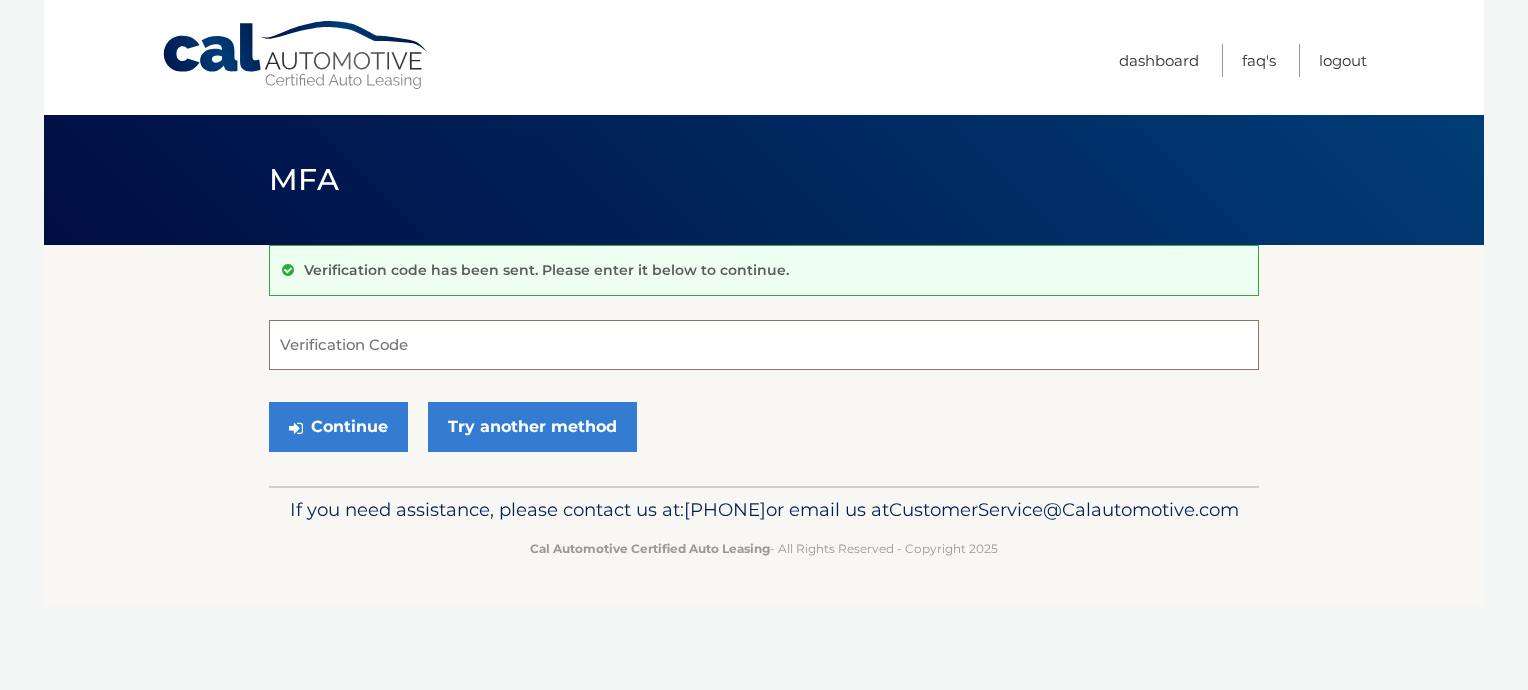 click on "Verification Code" at bounding box center [764, 345] 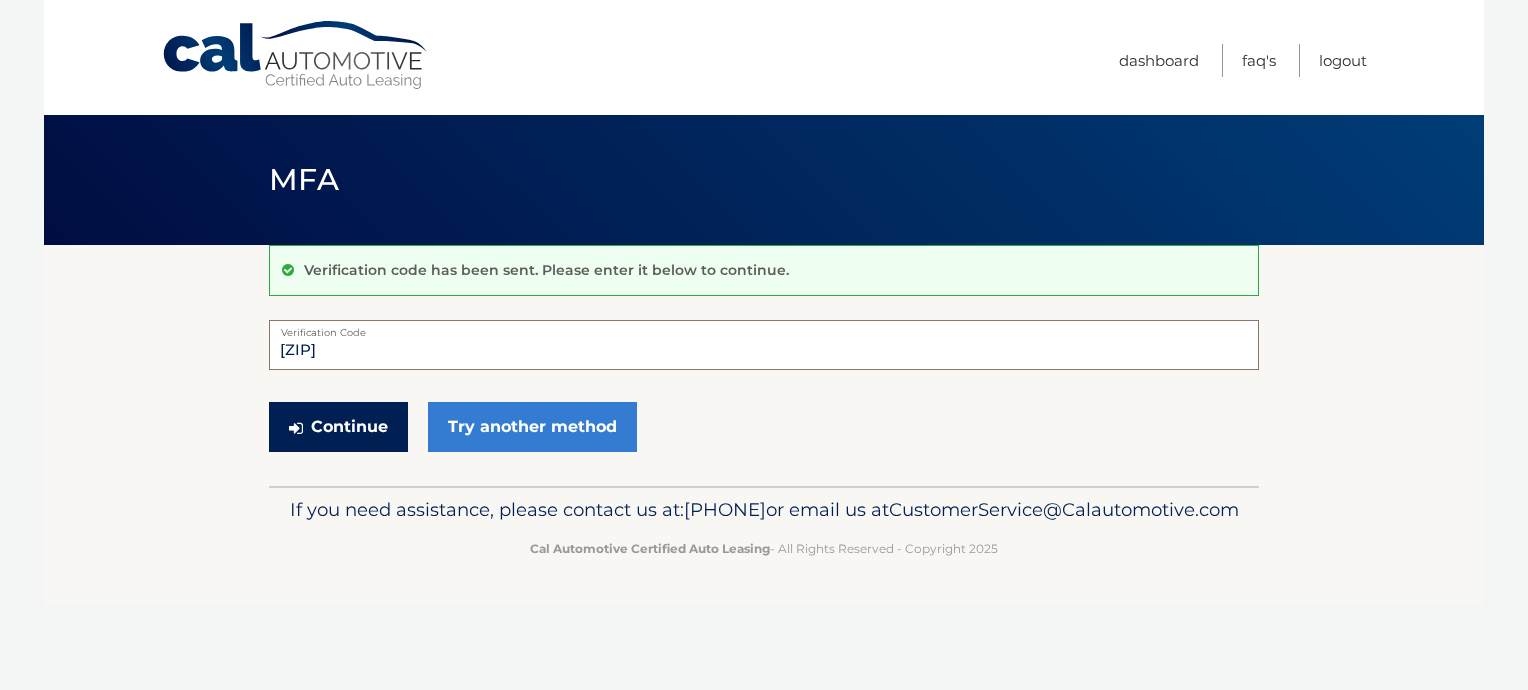 type on "076481" 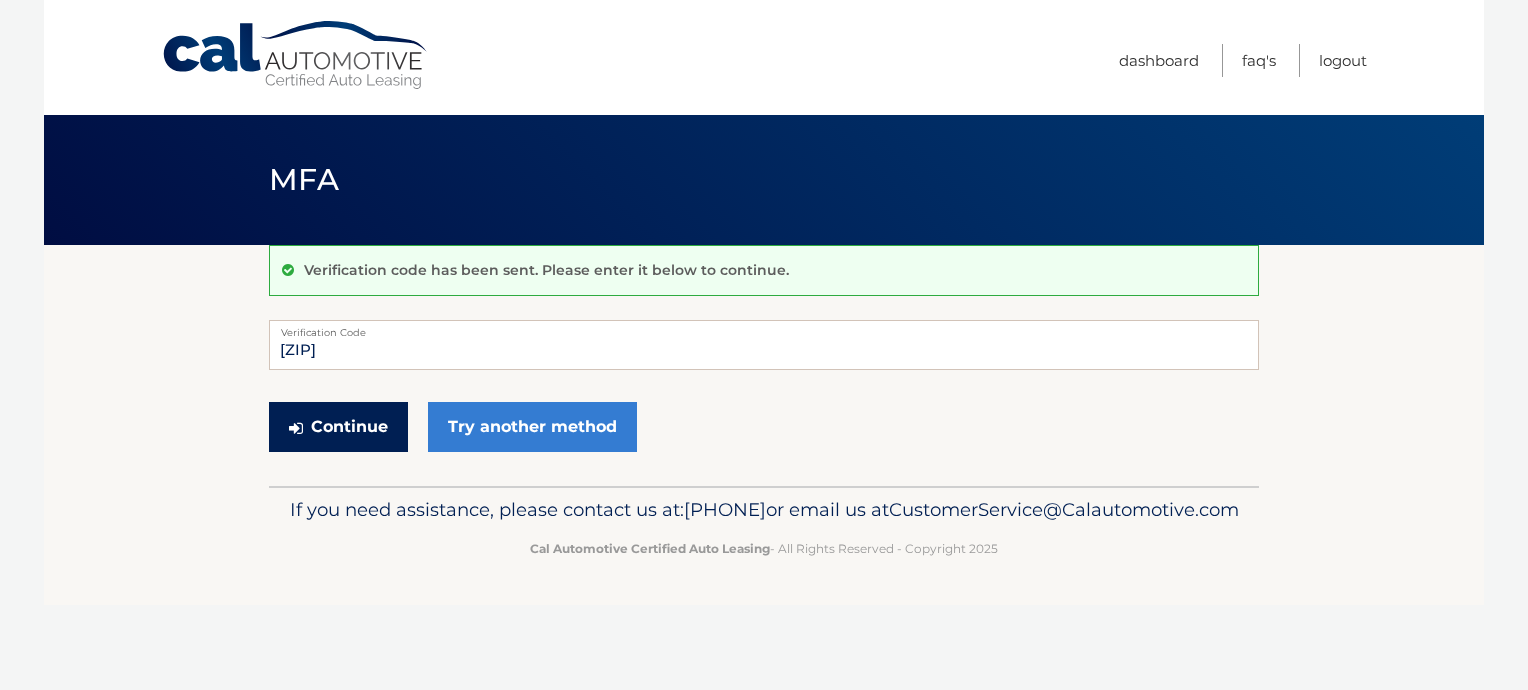 click on "Continue" at bounding box center [338, 427] 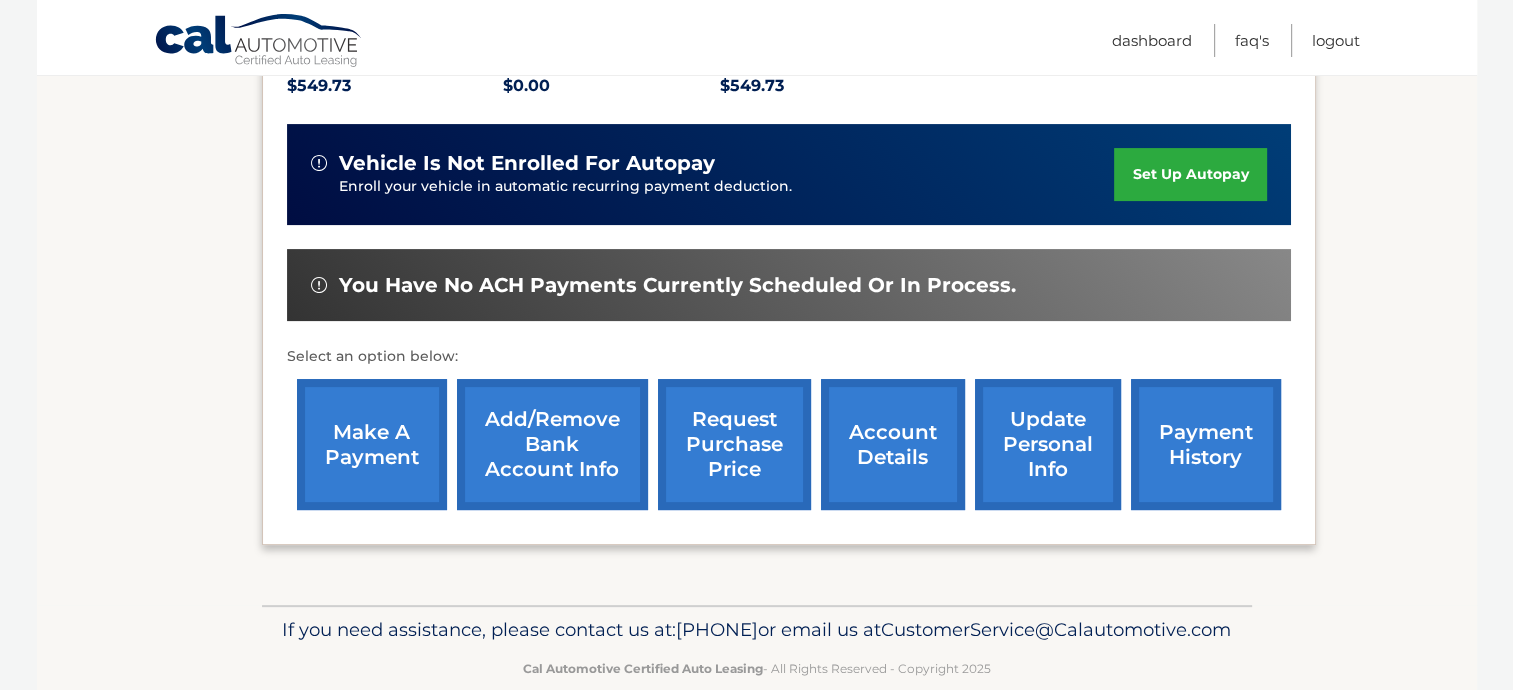 scroll, scrollTop: 500, scrollLeft: 0, axis: vertical 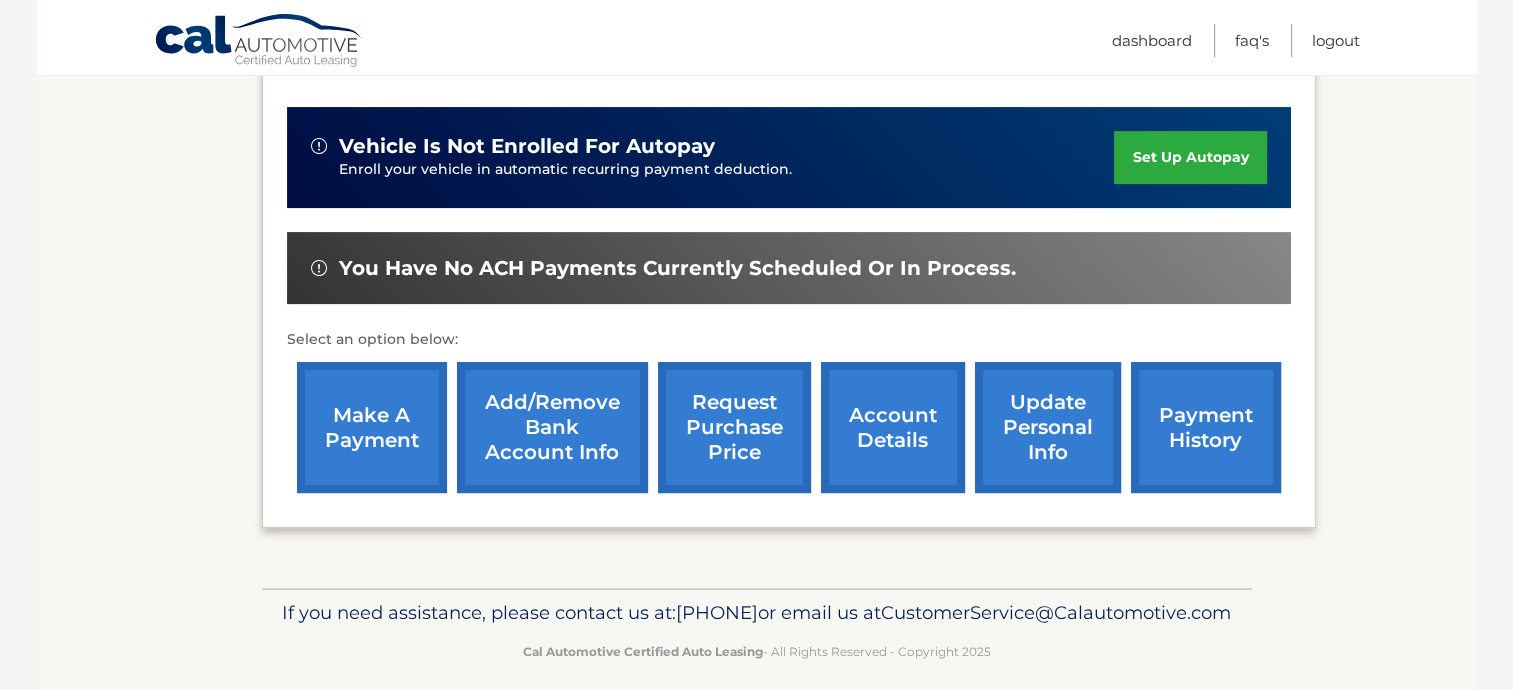 click on "You have no ACH payments currently scheduled or in process." at bounding box center [677, 268] 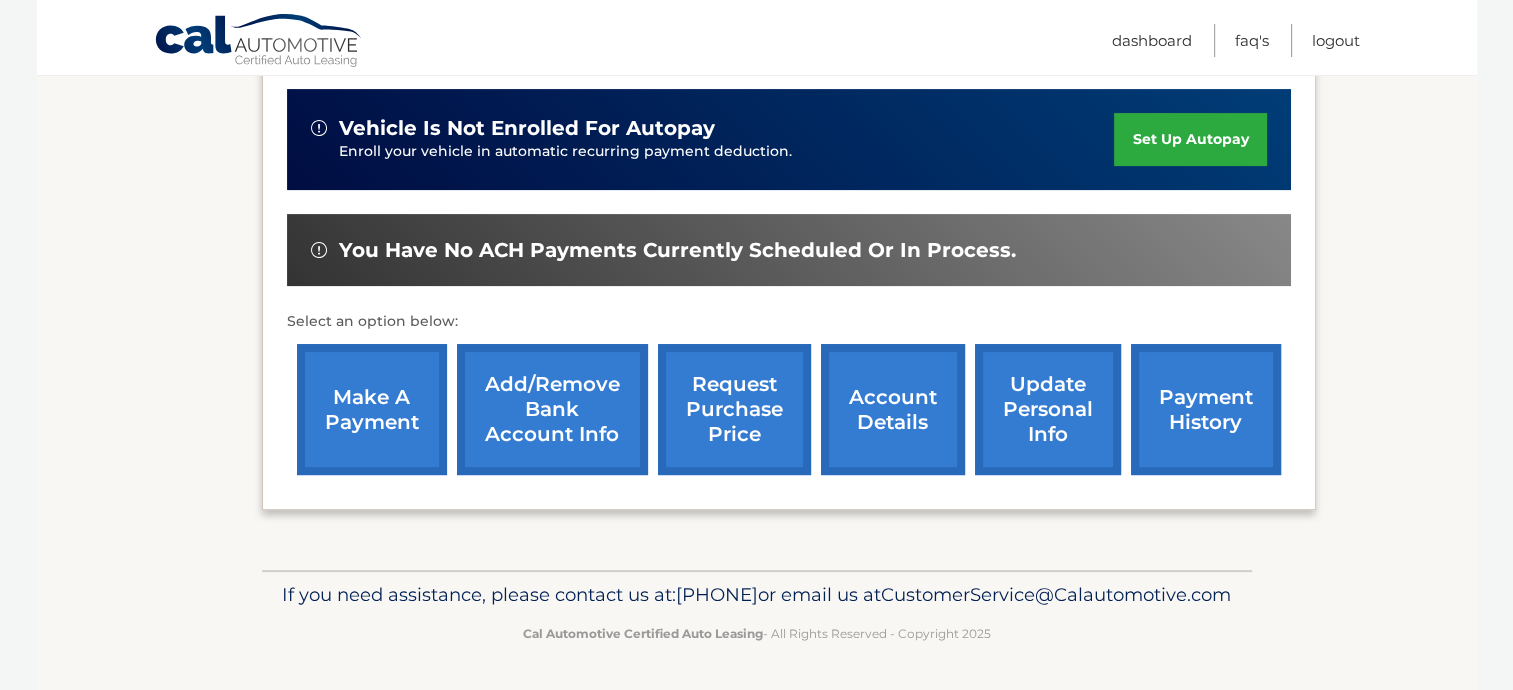 scroll, scrollTop: 547, scrollLeft: 0, axis: vertical 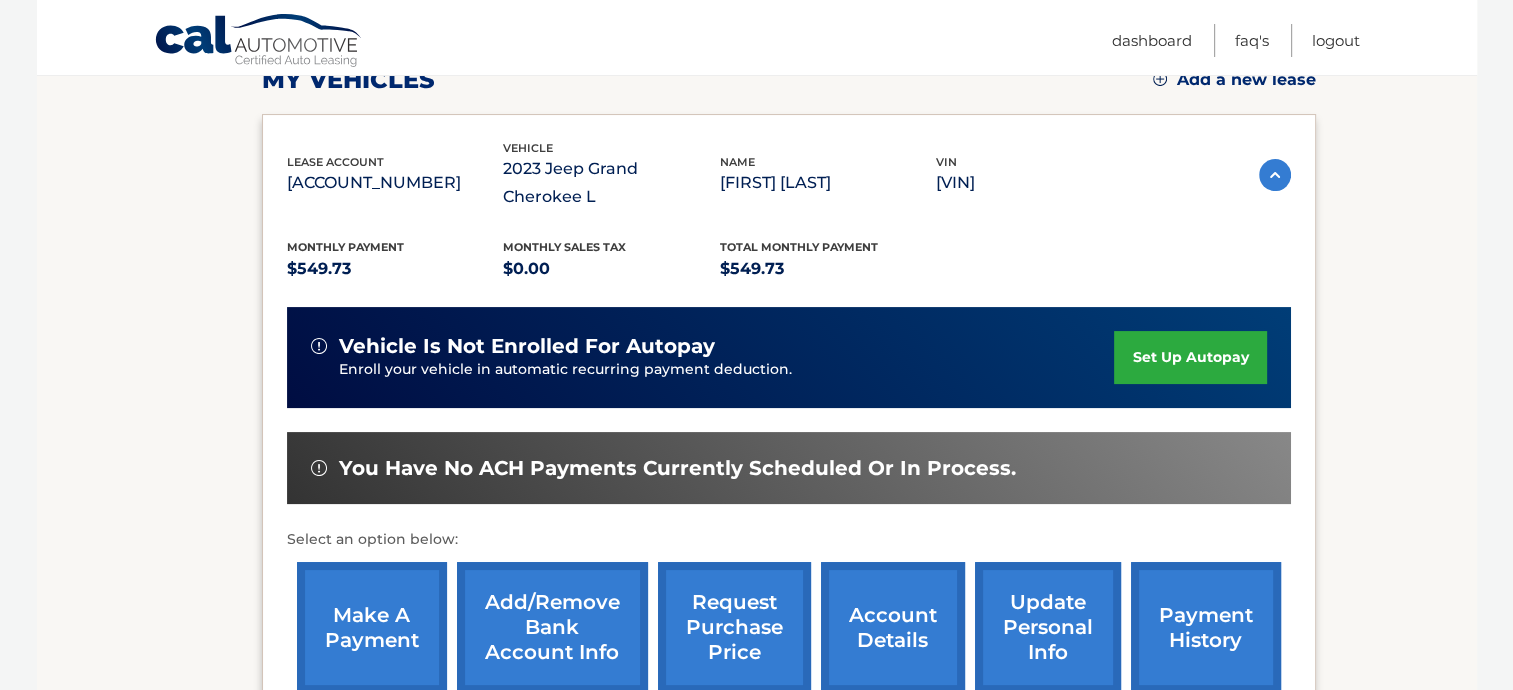 click on "You have no ACH payments currently scheduled or in process." at bounding box center (677, 468) 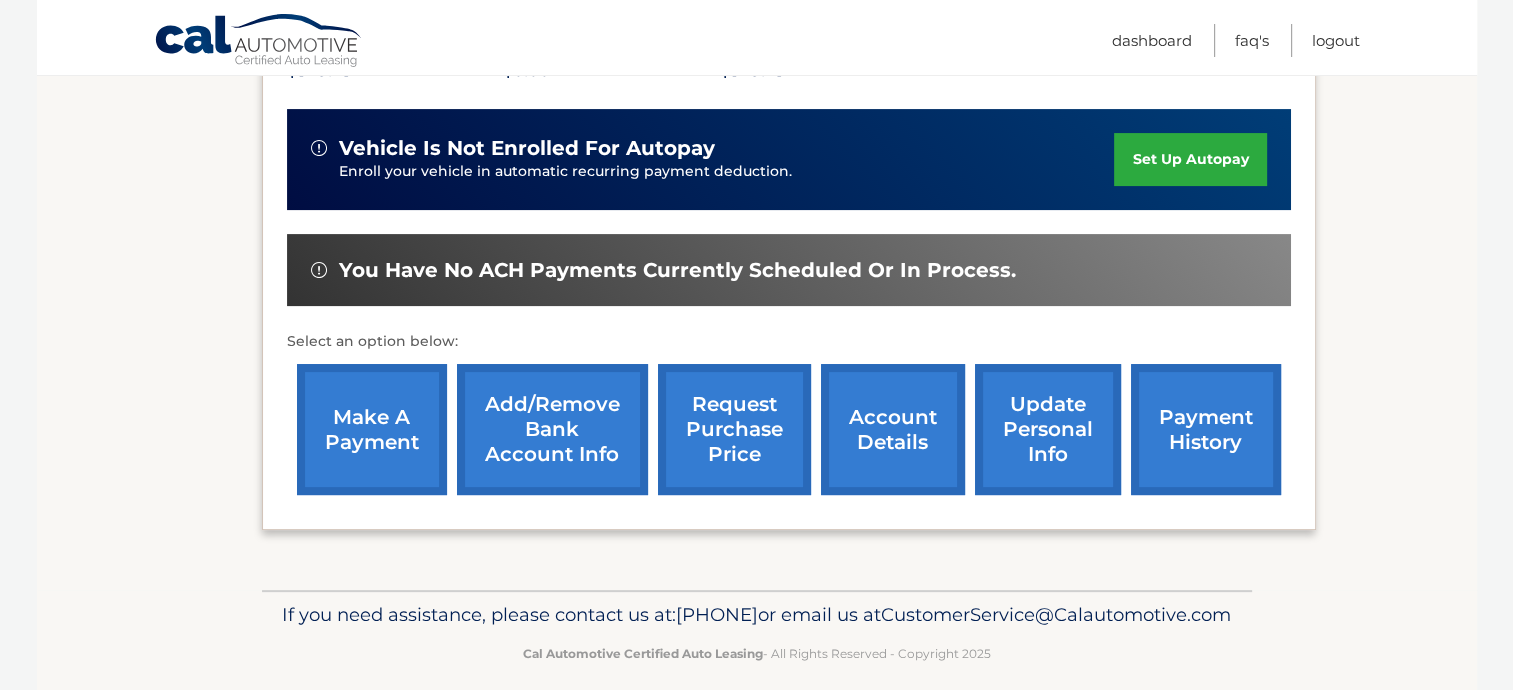scroll, scrollTop: 500, scrollLeft: 0, axis: vertical 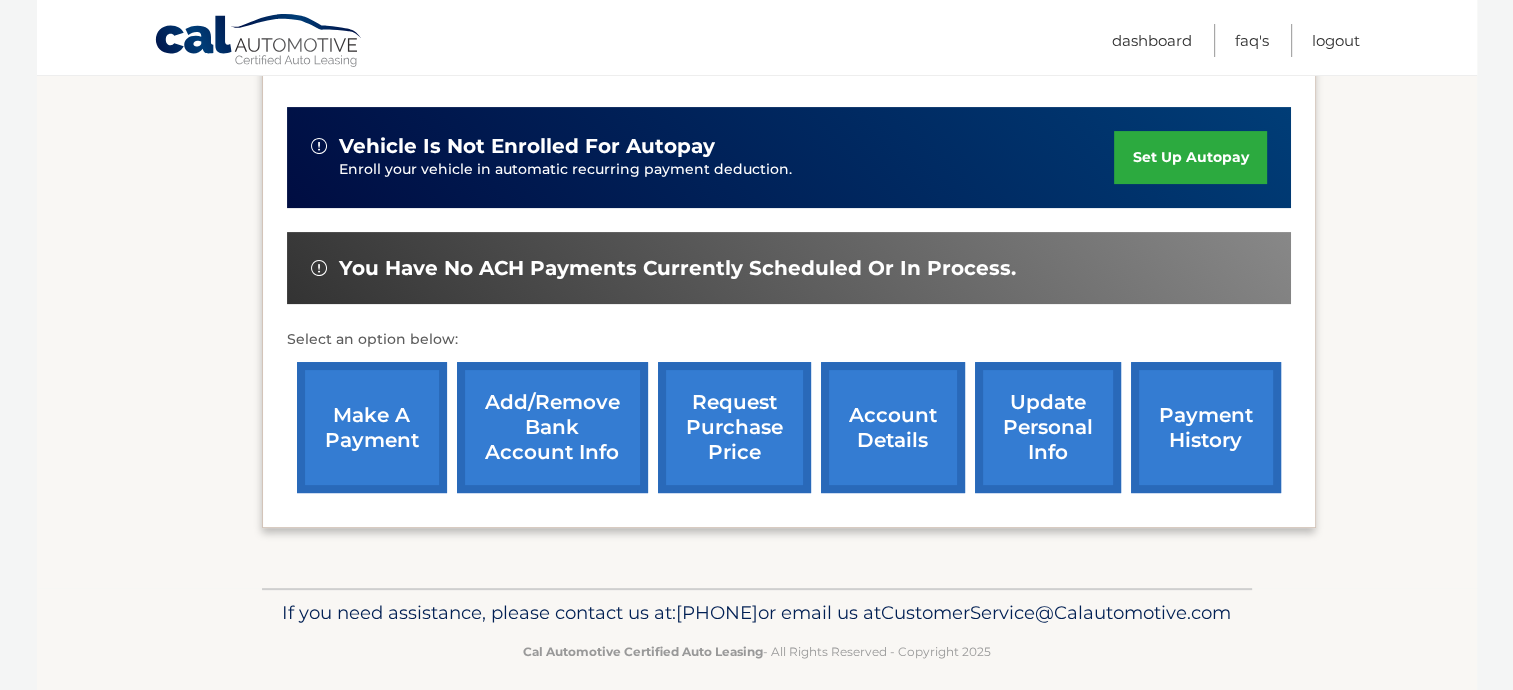 click on "make a payment" at bounding box center (372, 427) 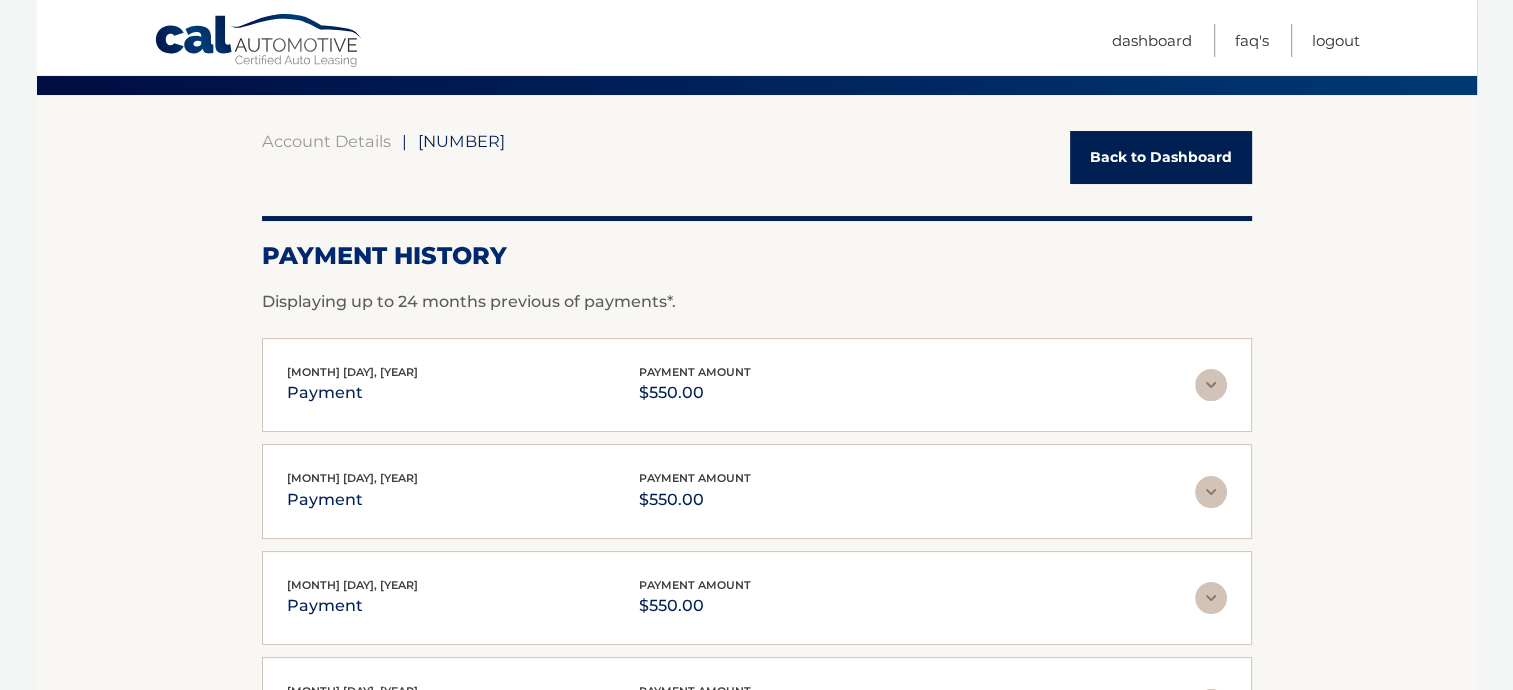 scroll, scrollTop: 0, scrollLeft: 0, axis: both 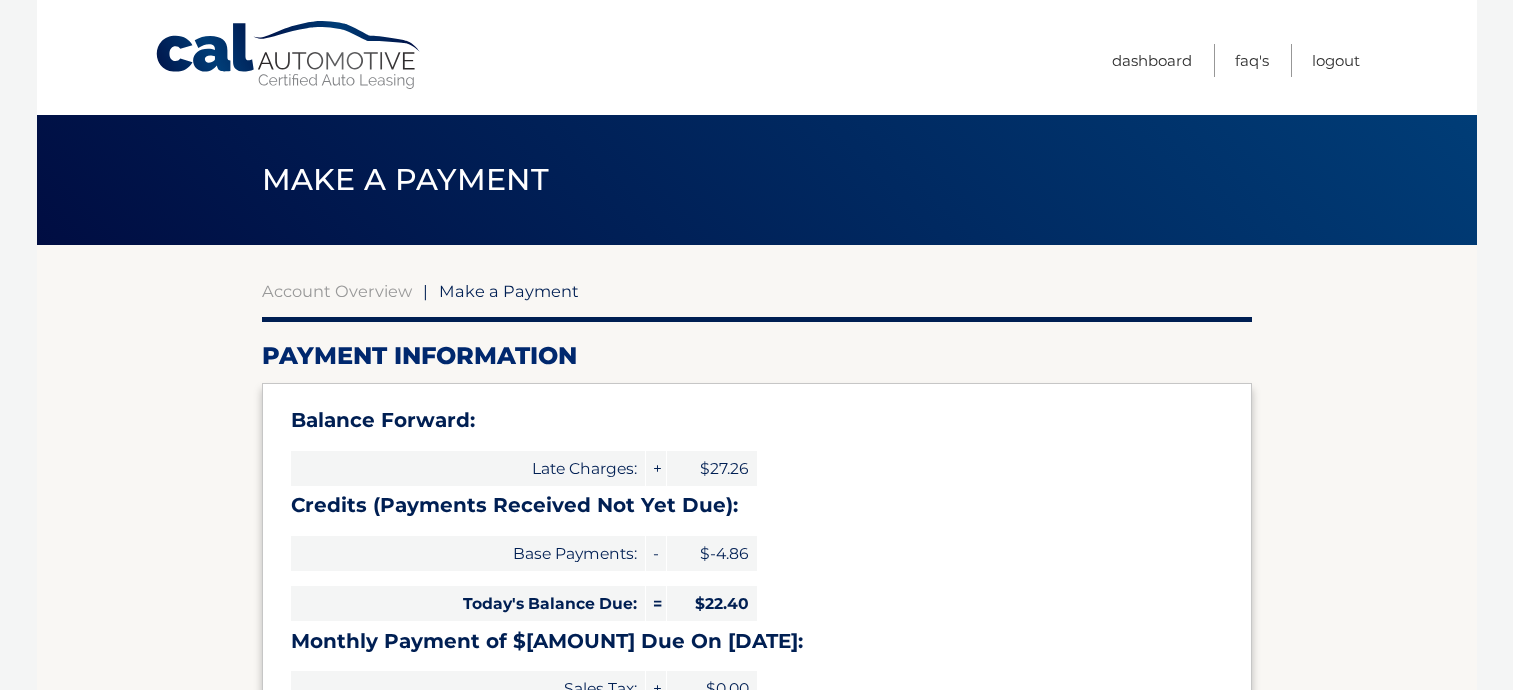 select on "M2E1ZDE4ODItNWUzNy00NWM1LTllMDItMjZmYzhlODQzYzJh" 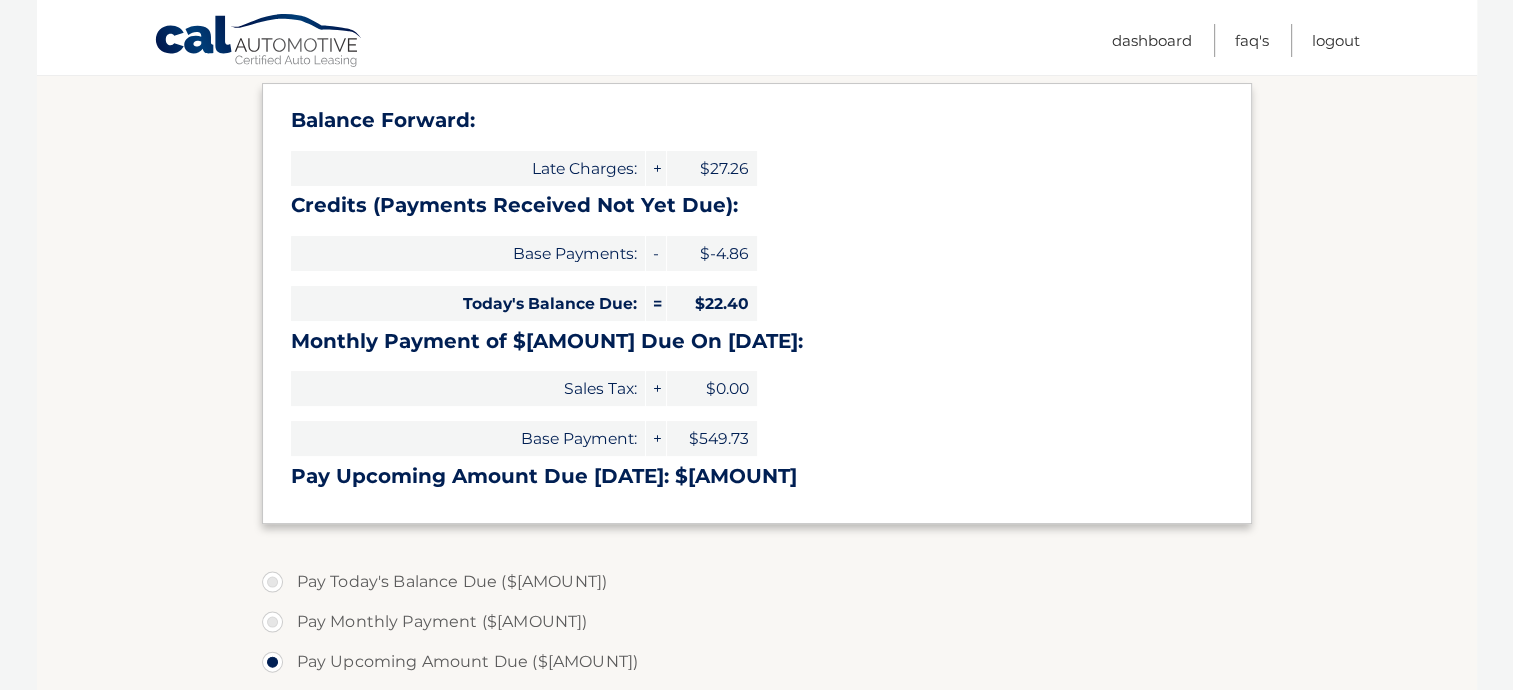 scroll, scrollTop: 500, scrollLeft: 0, axis: vertical 